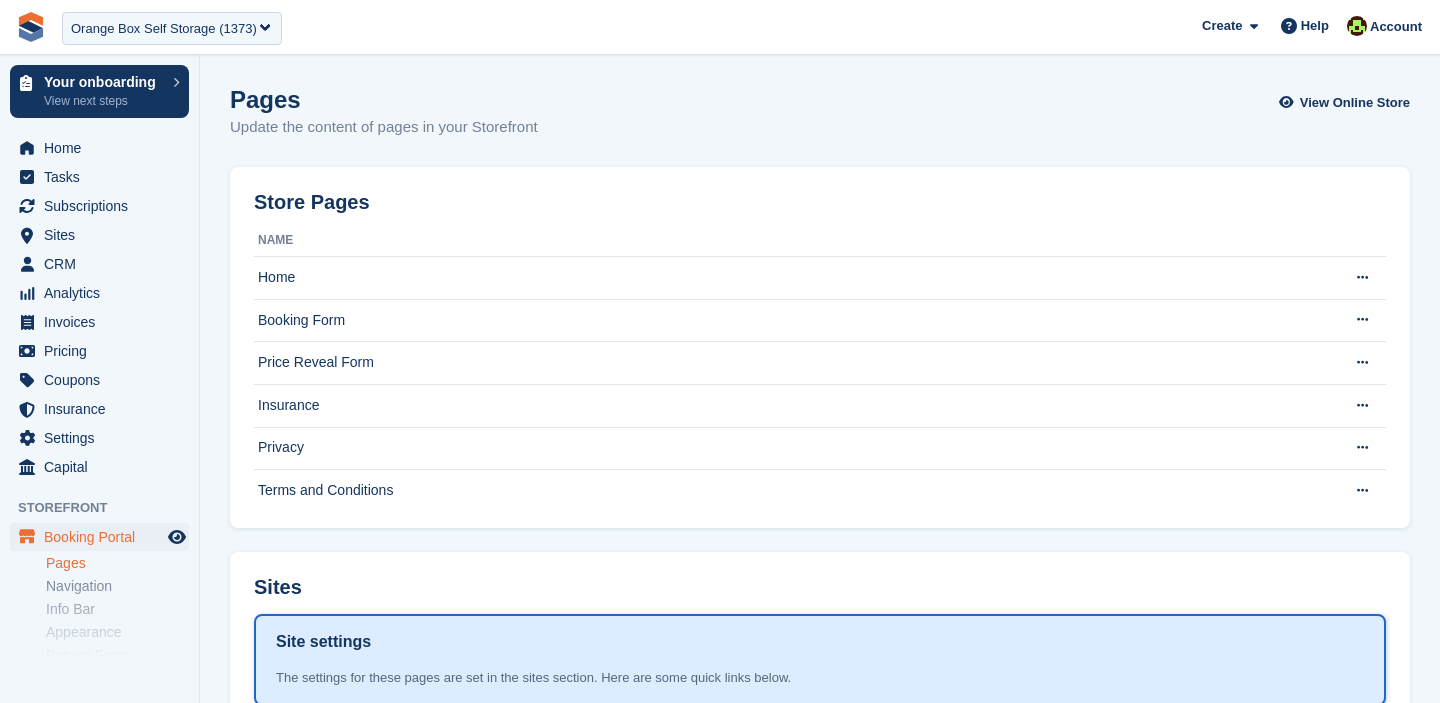 scroll, scrollTop: 0, scrollLeft: 0, axis: both 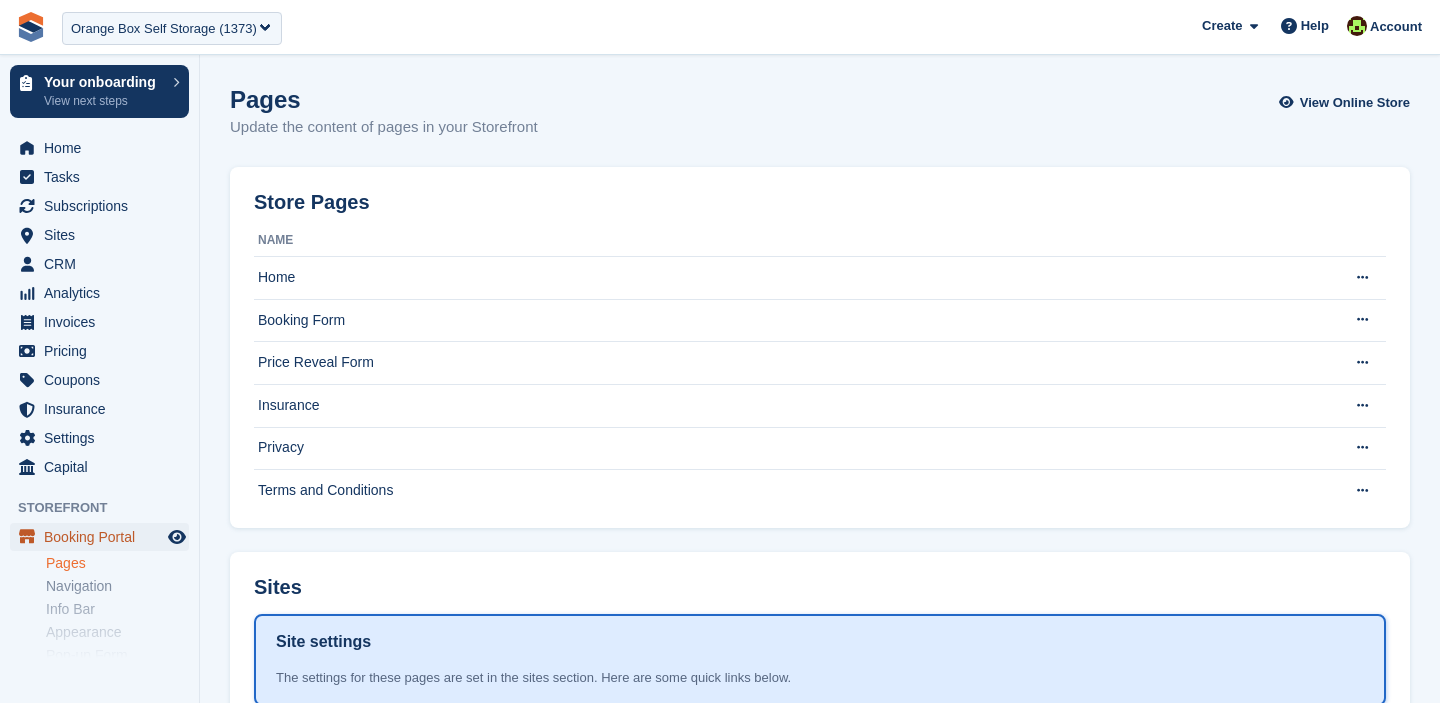 click on "Booking Portal" at bounding box center [104, 537] 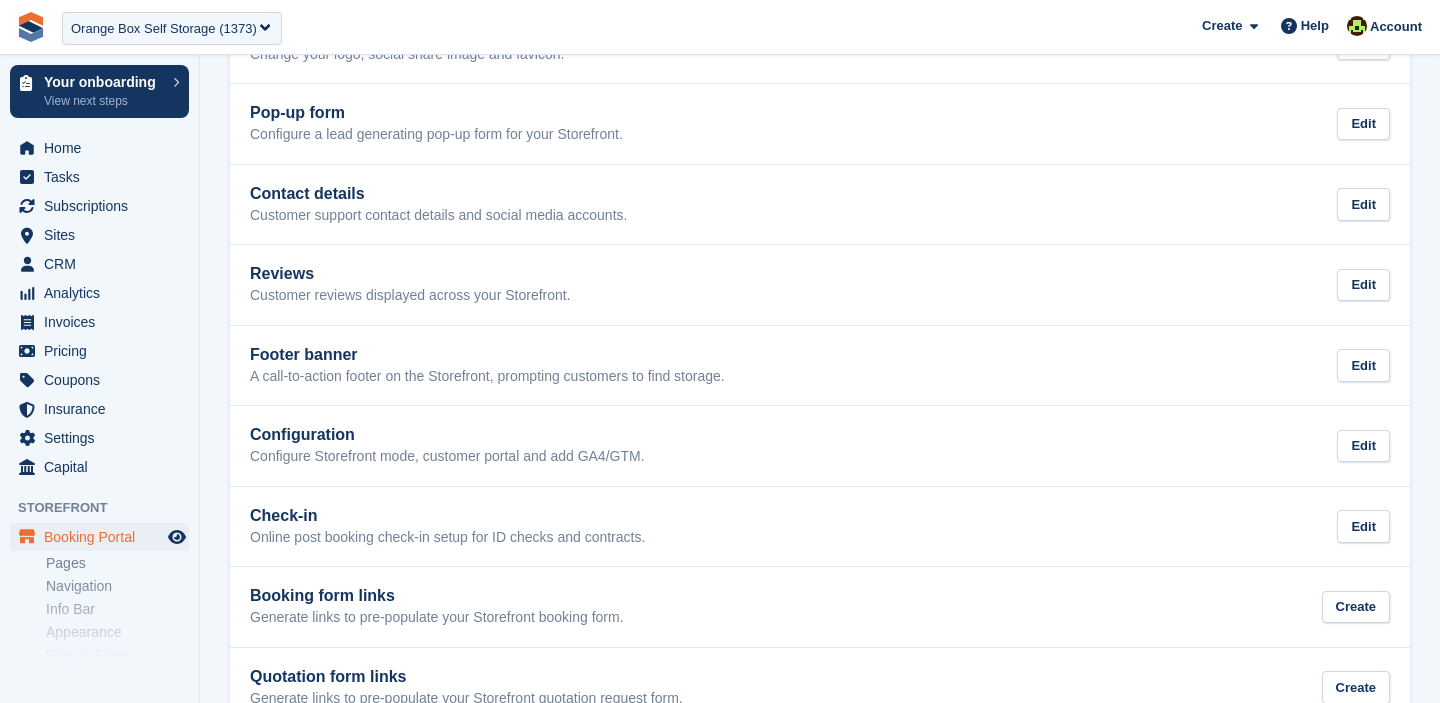 scroll, scrollTop: 554, scrollLeft: 0, axis: vertical 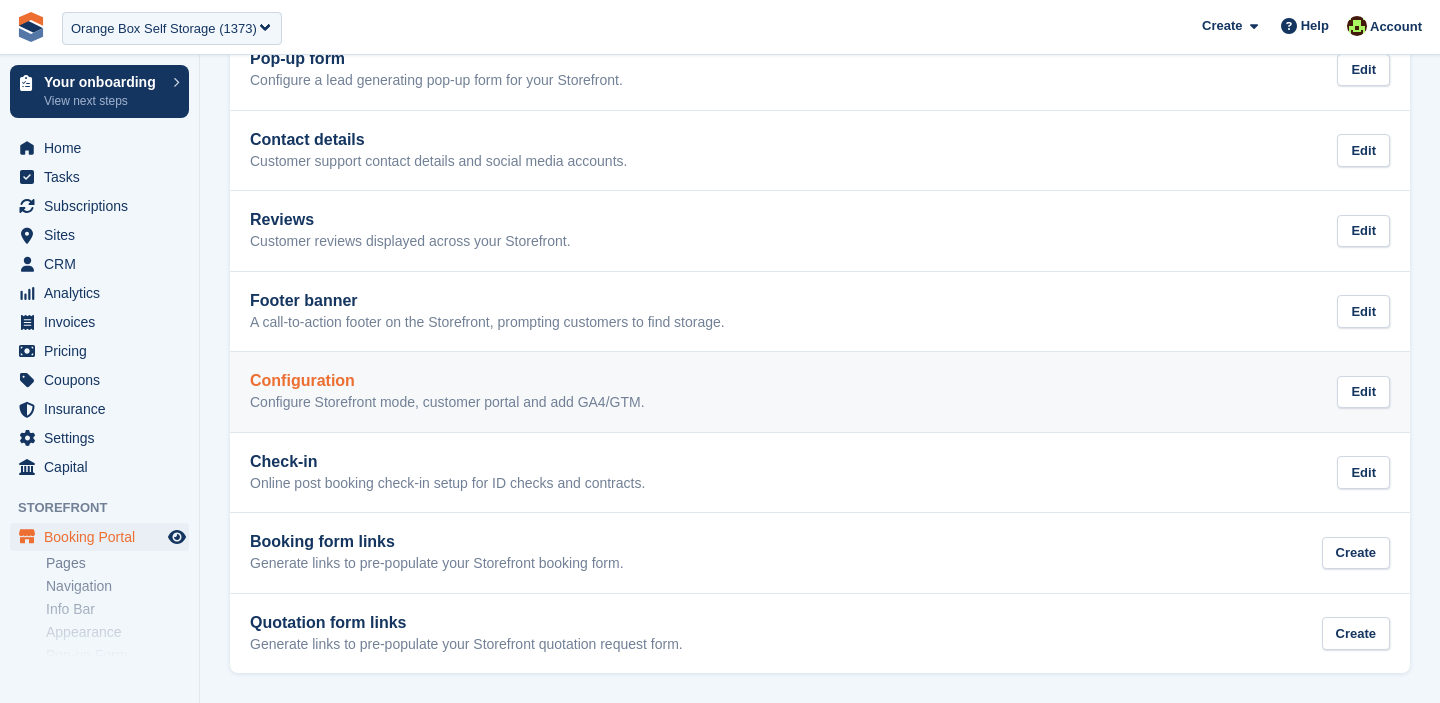 click on "Configuration
Configure Storefront mode, customer portal and add GA4/GTM.
Edit" at bounding box center (820, 392) 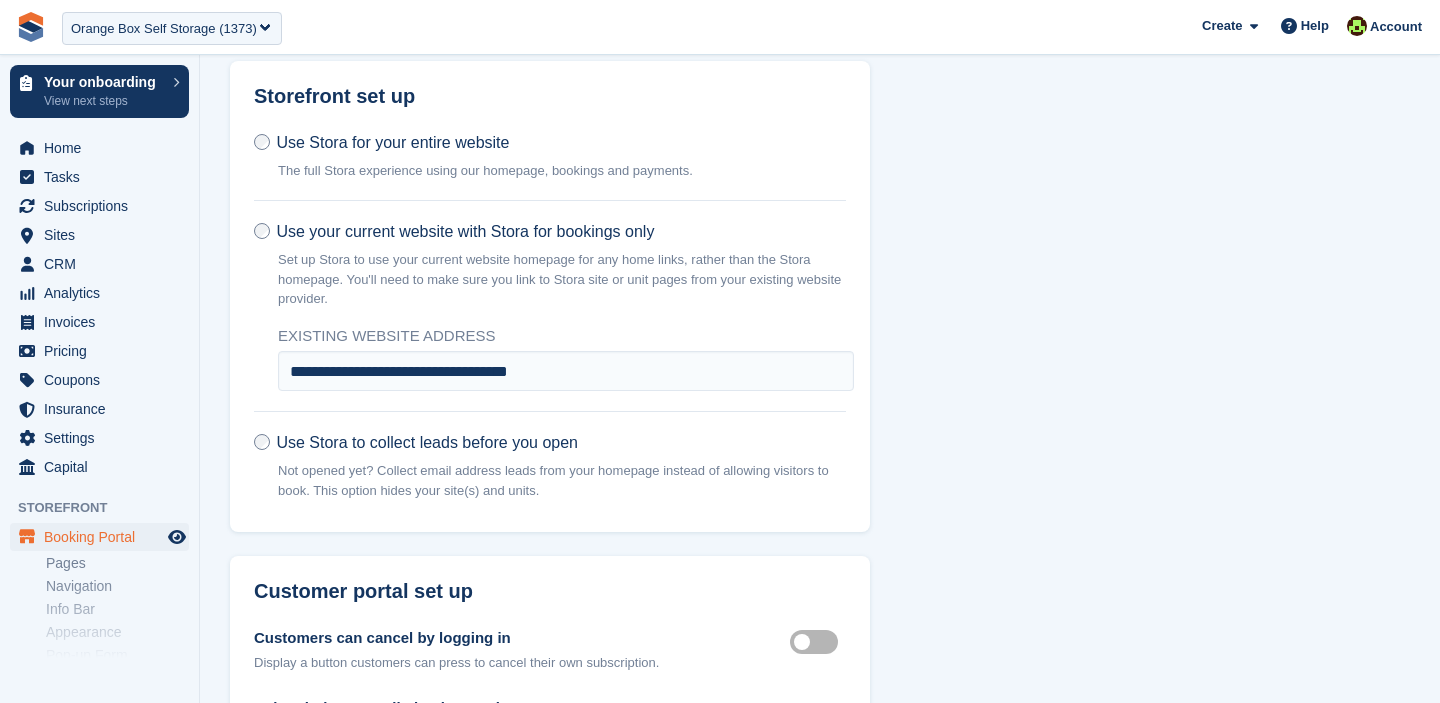scroll, scrollTop: 0, scrollLeft: 0, axis: both 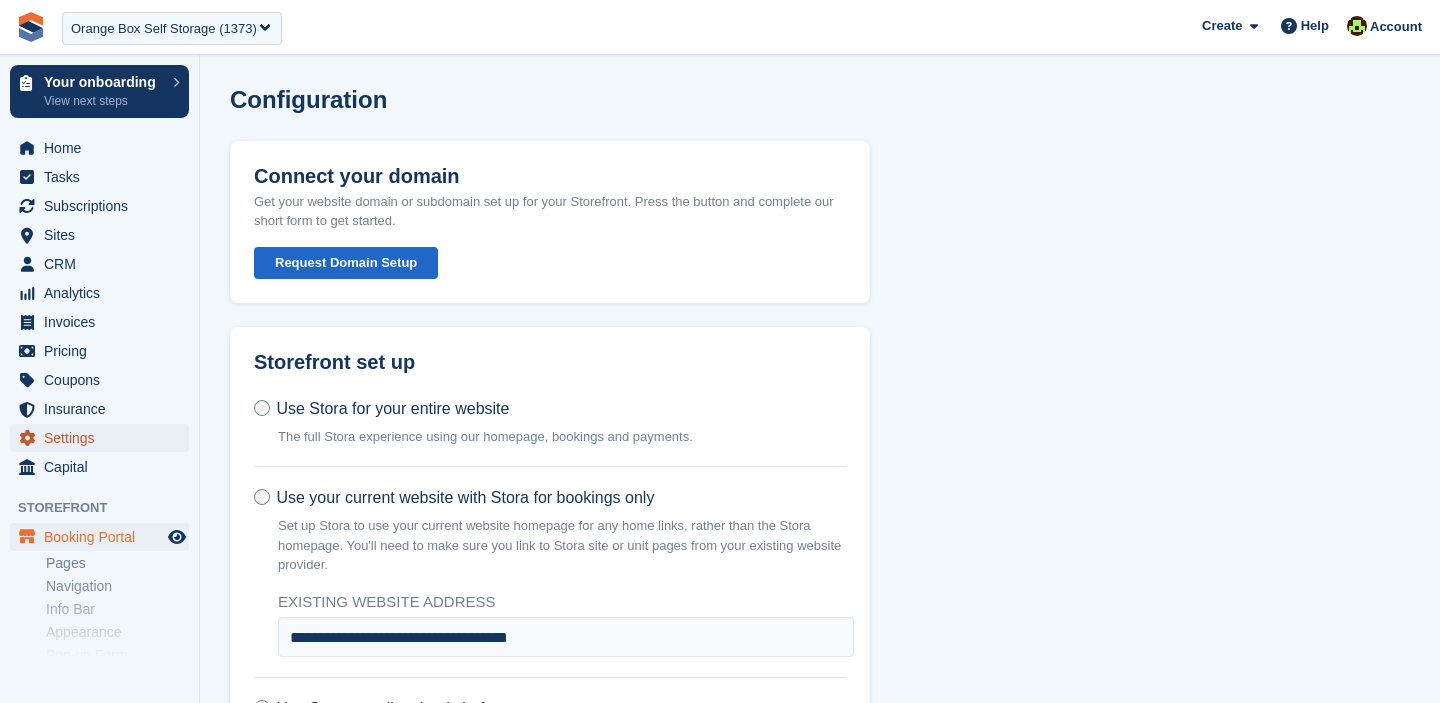 click on "Settings" at bounding box center (104, 438) 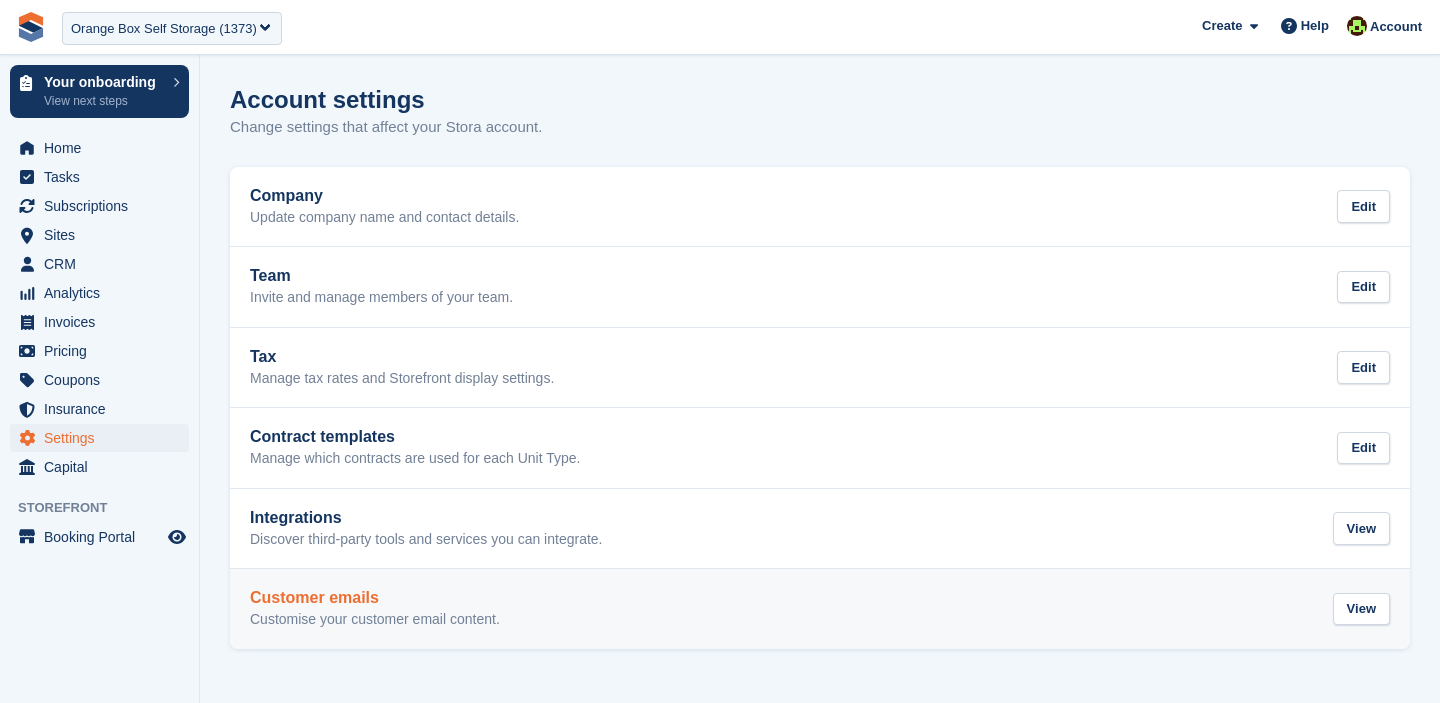 click on "Customer emails
Customise your customer email content.
View" at bounding box center [820, 609] 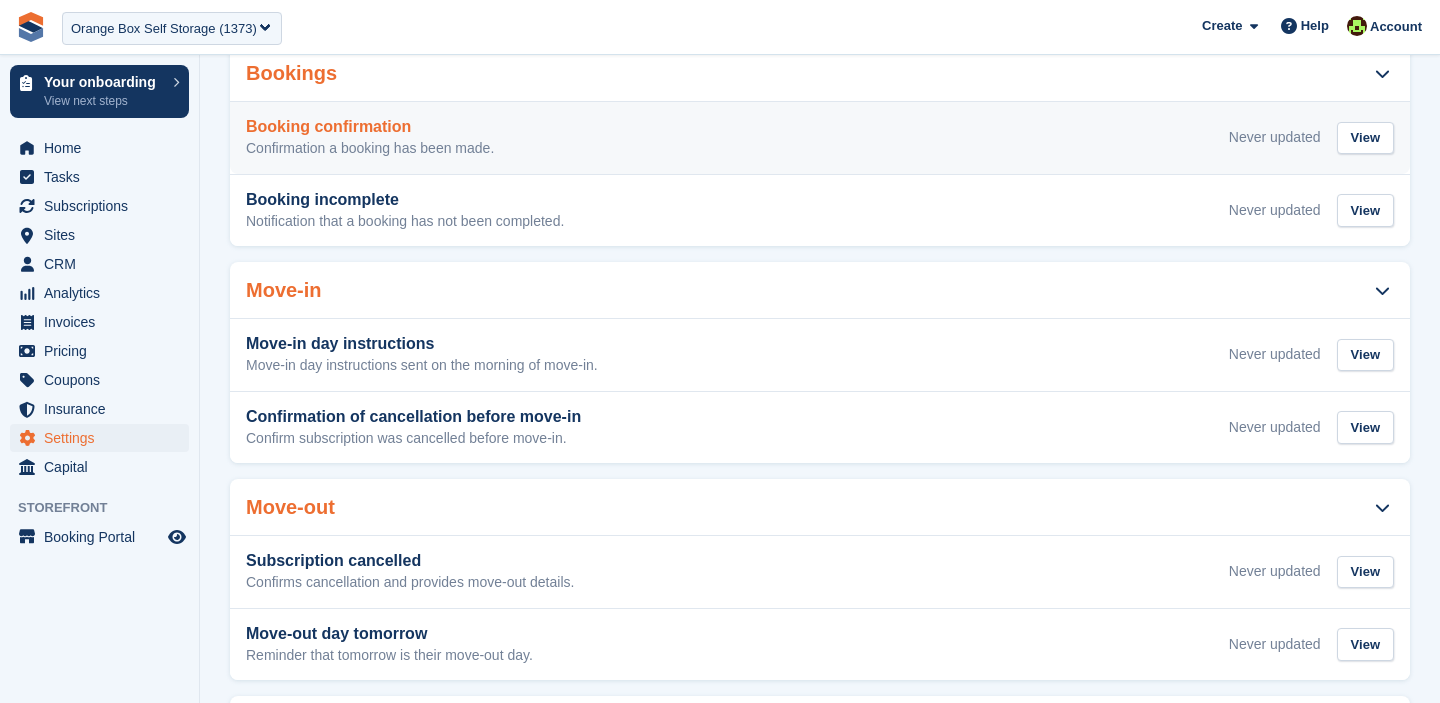 scroll, scrollTop: 784, scrollLeft: 0, axis: vertical 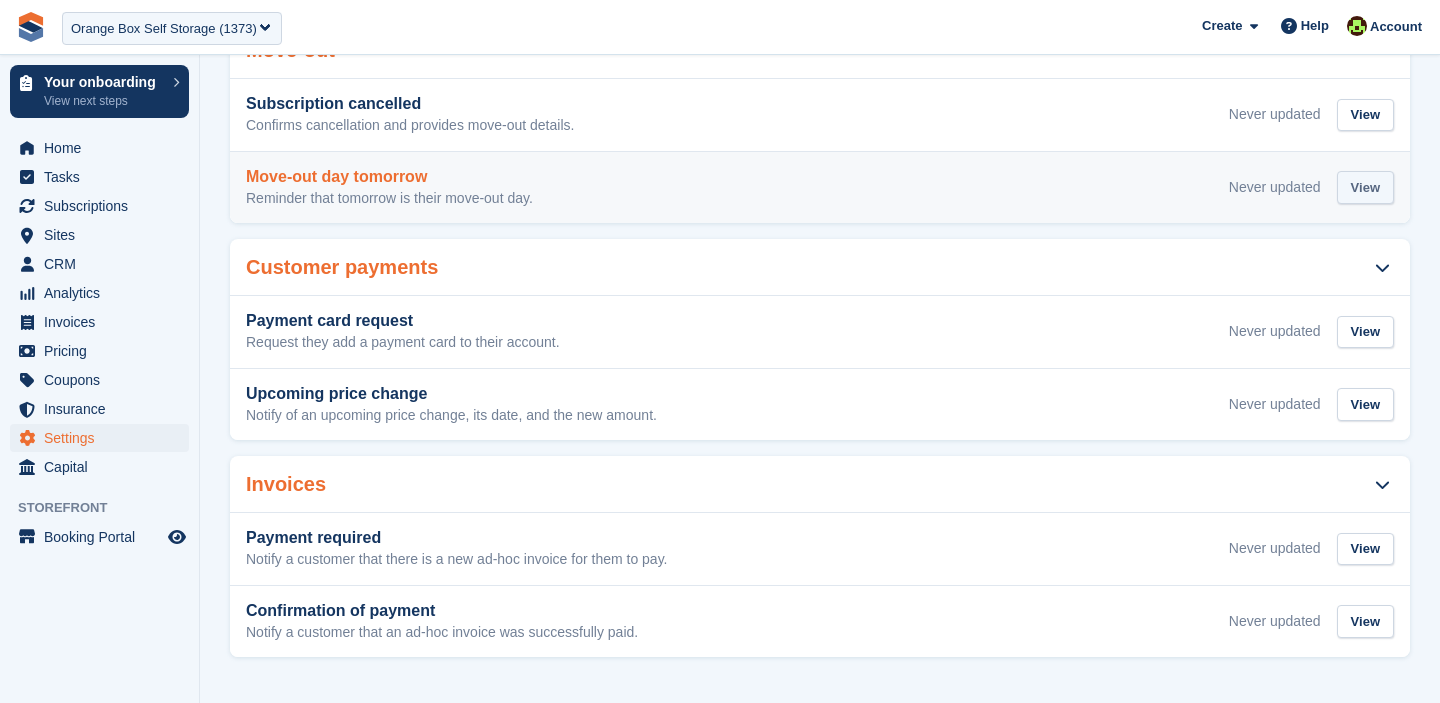 click on "View" at bounding box center (1365, 187) 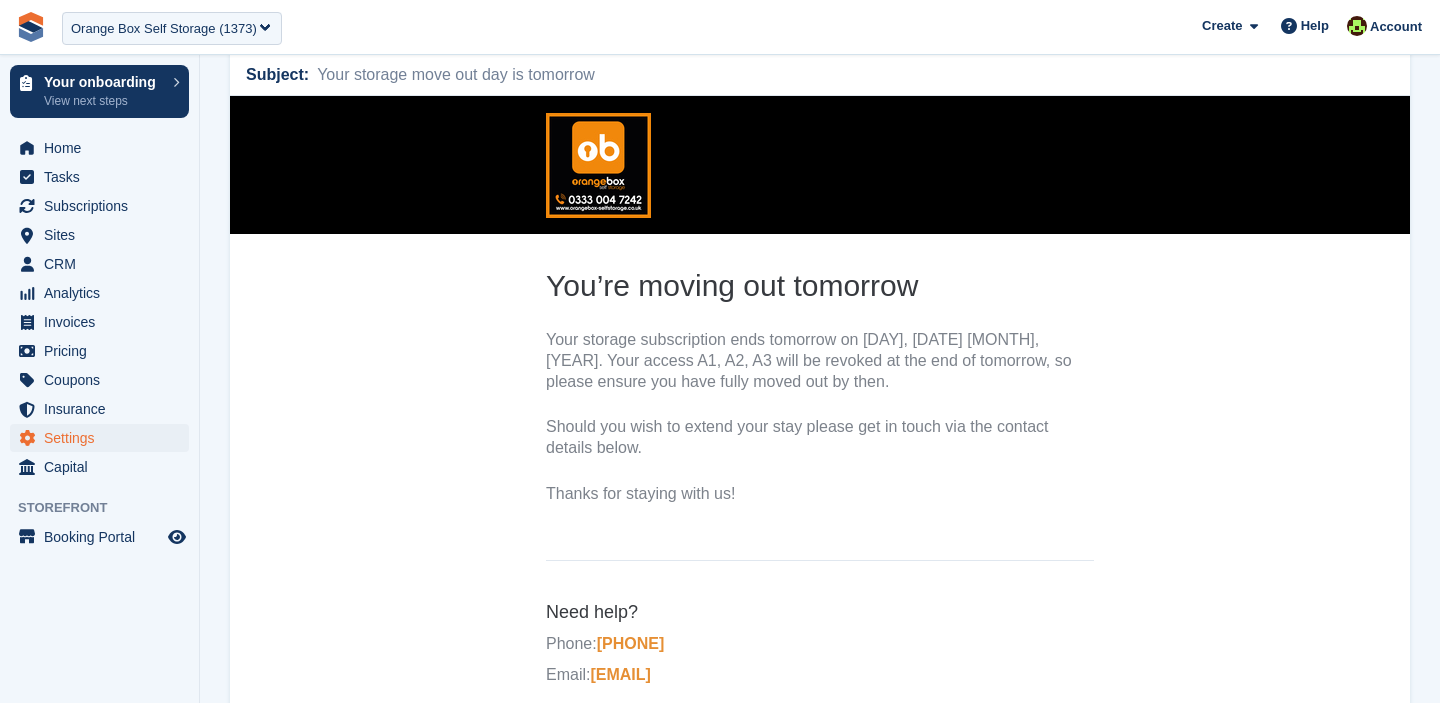 scroll, scrollTop: 166, scrollLeft: 0, axis: vertical 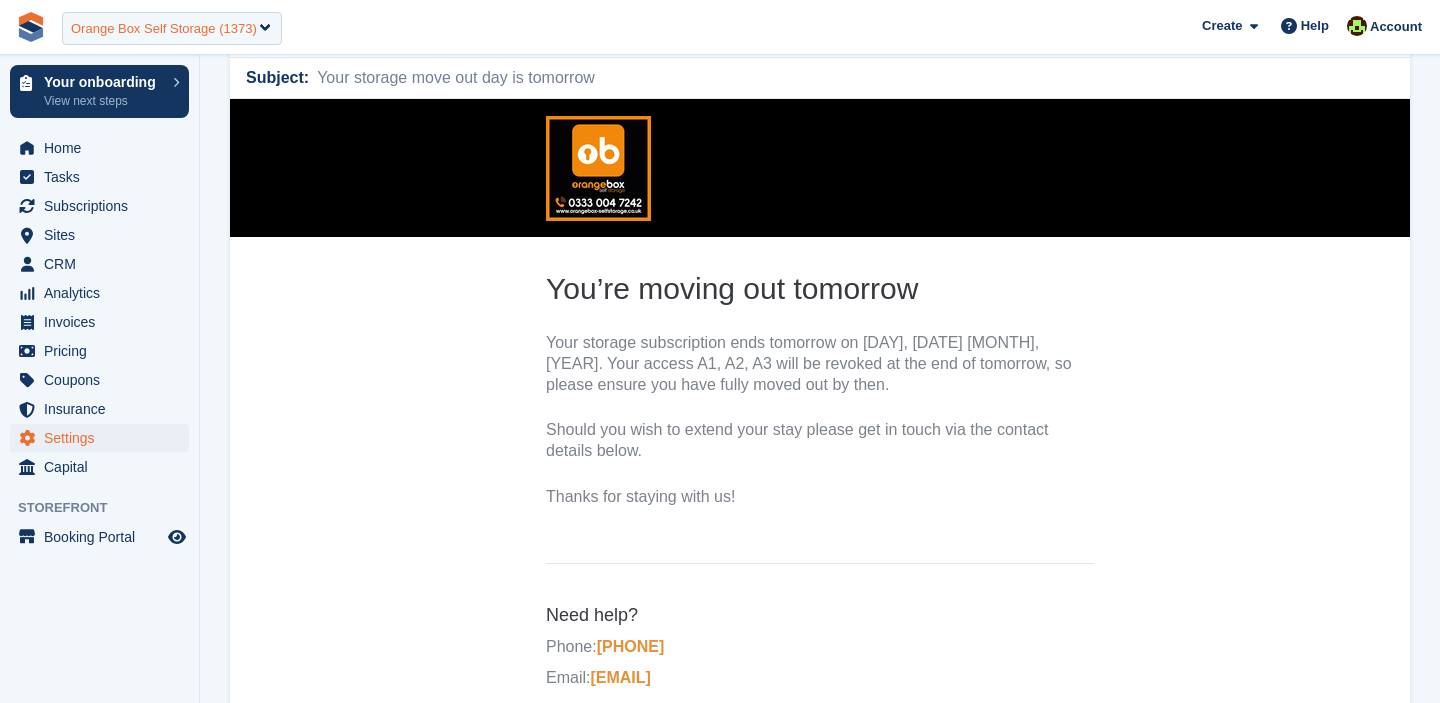 click on "Orange Box Self Storage (1373)" at bounding box center [164, 29] 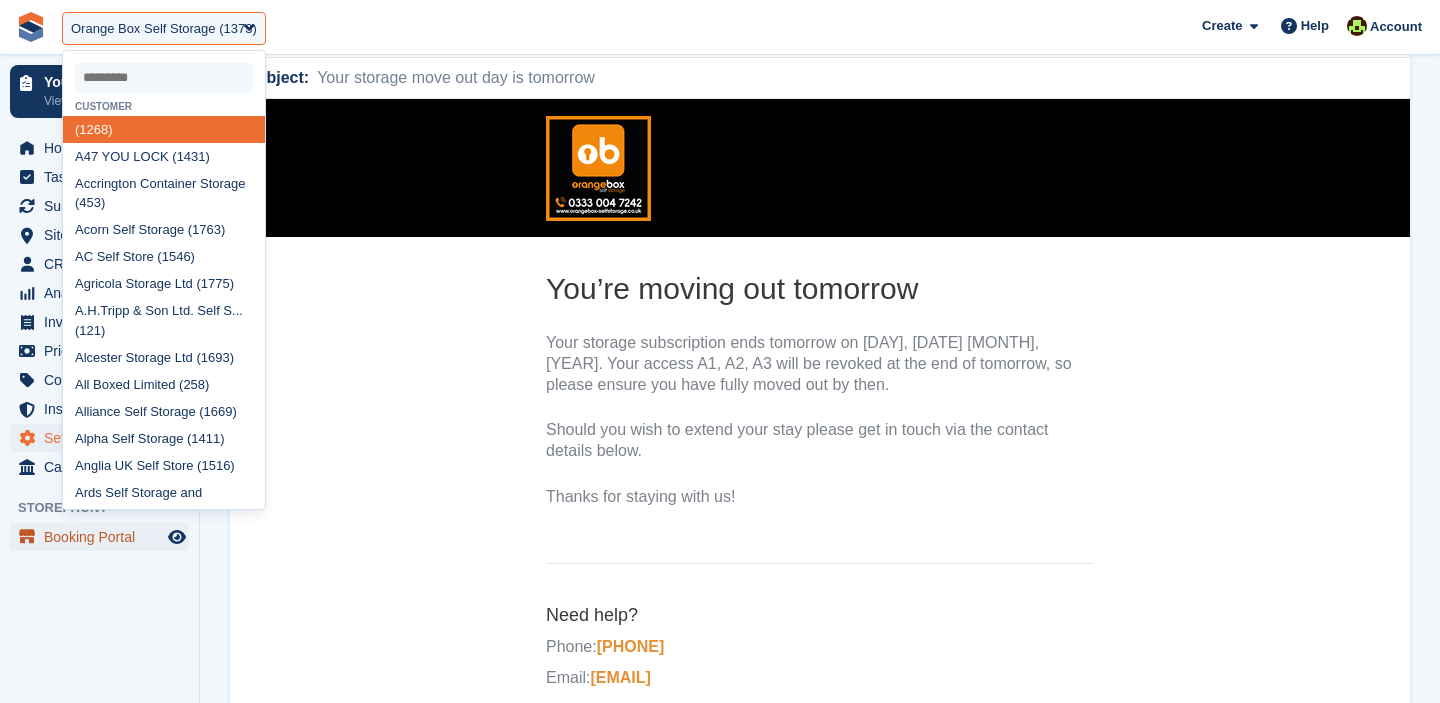 click on "Booking Portal" at bounding box center [104, 537] 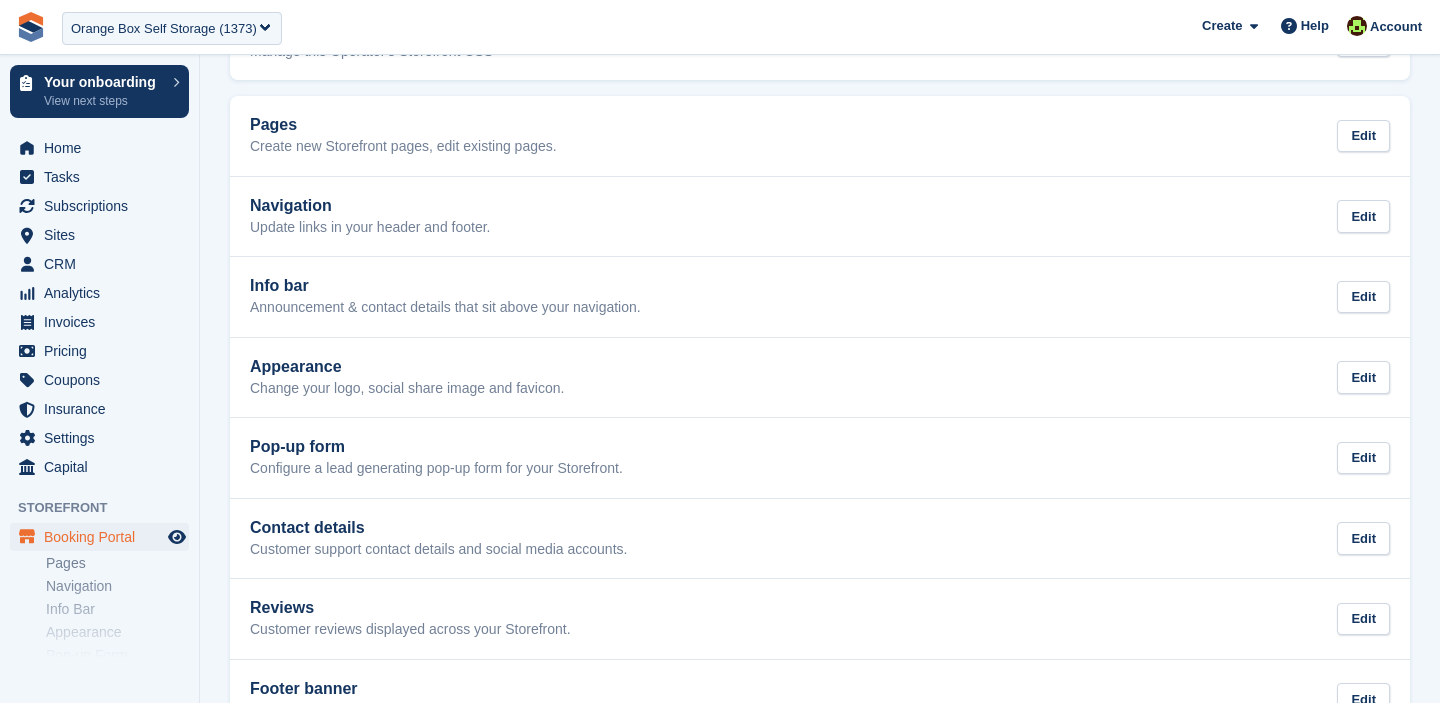 scroll, scrollTop: 0, scrollLeft: 0, axis: both 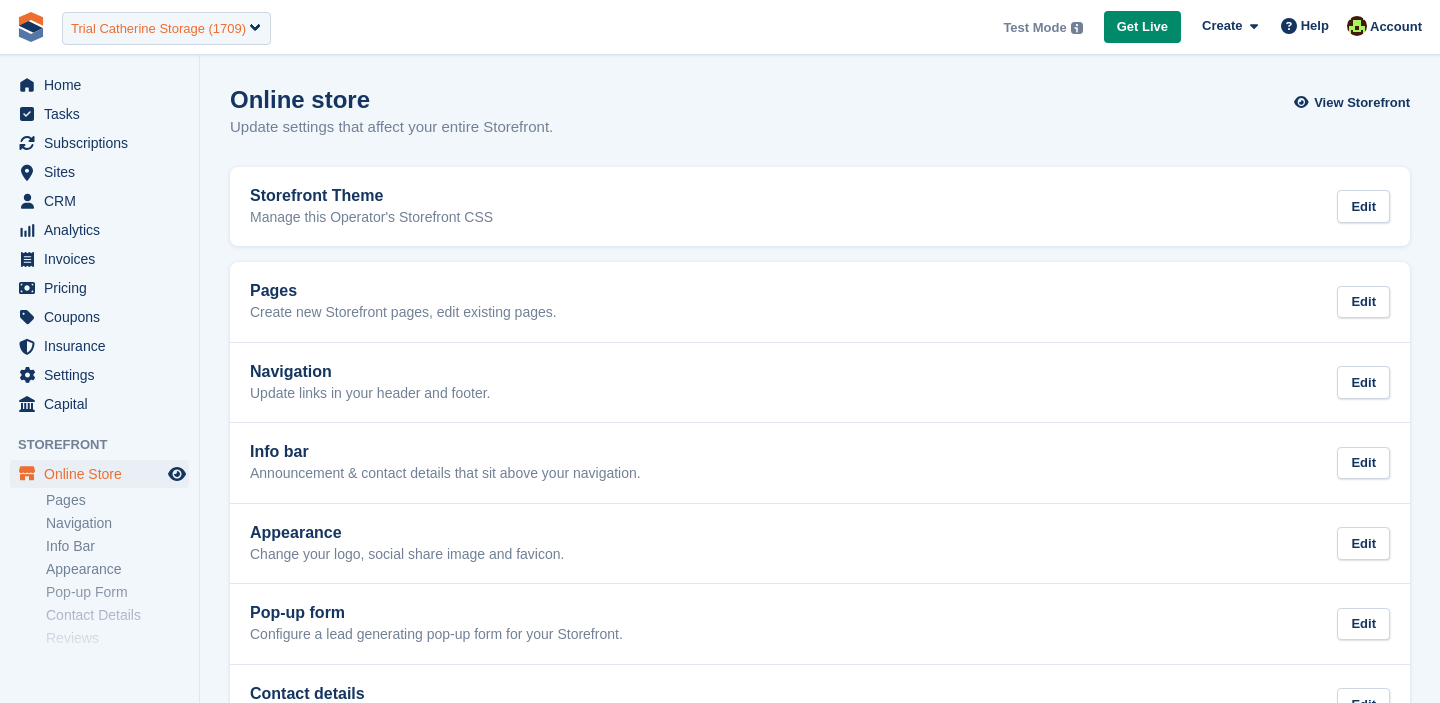 click on "Trial Catherine Storage (1709)" at bounding box center [158, 29] 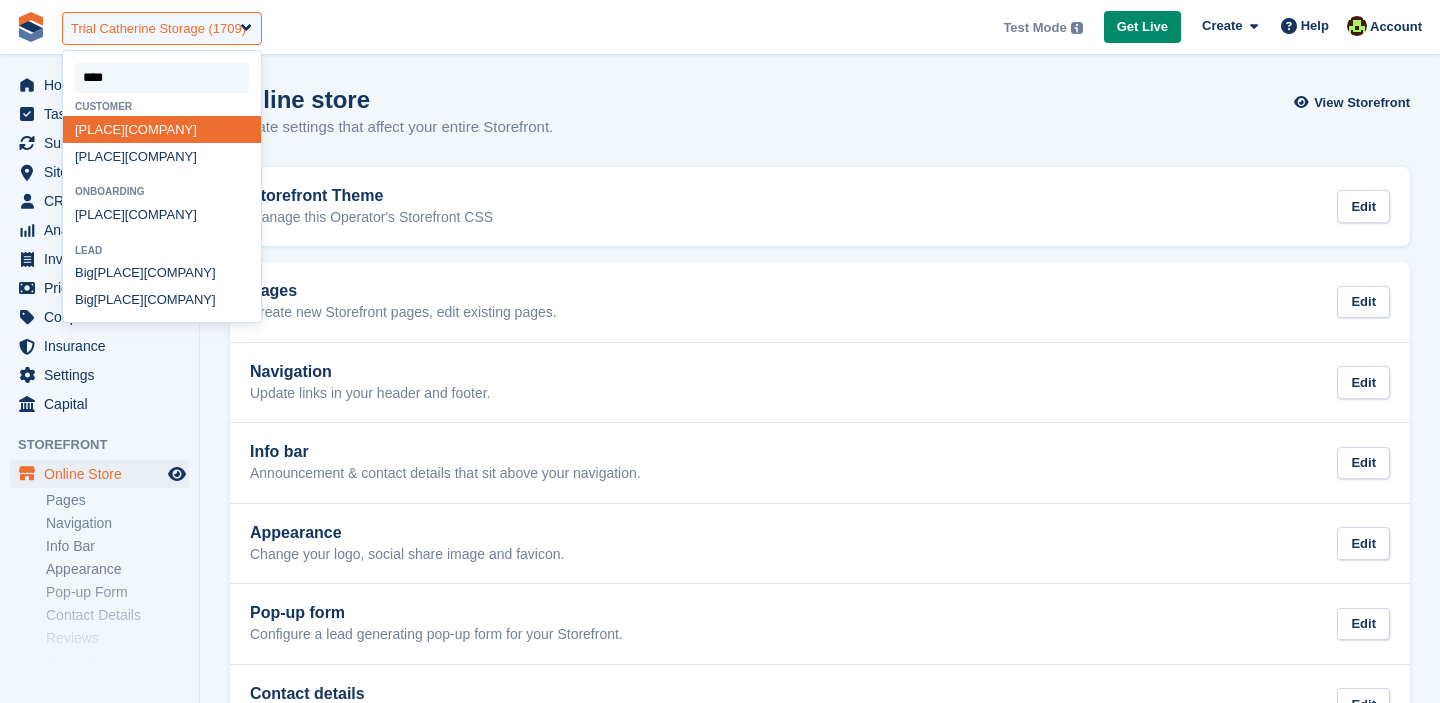 type on "*****" 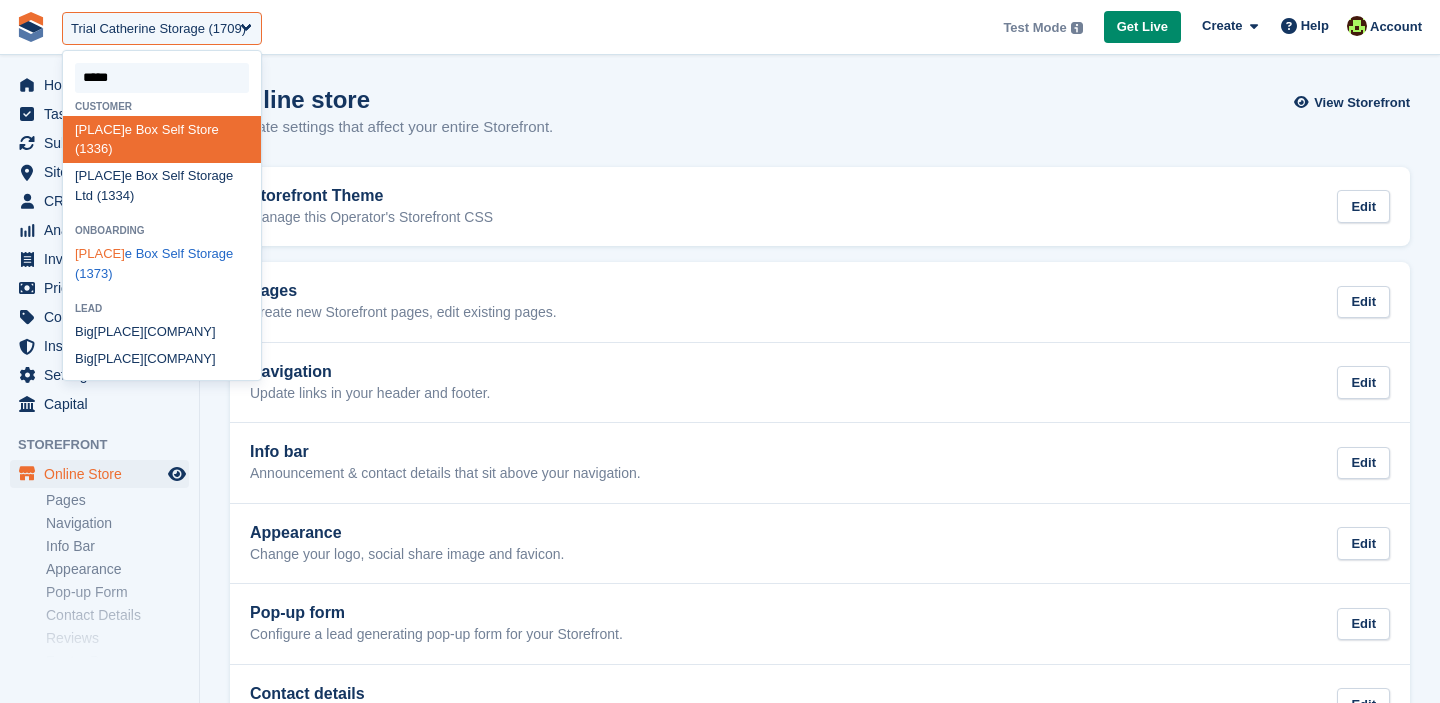 click on "Orang e Box Self Storage (1373)" at bounding box center [162, 264] 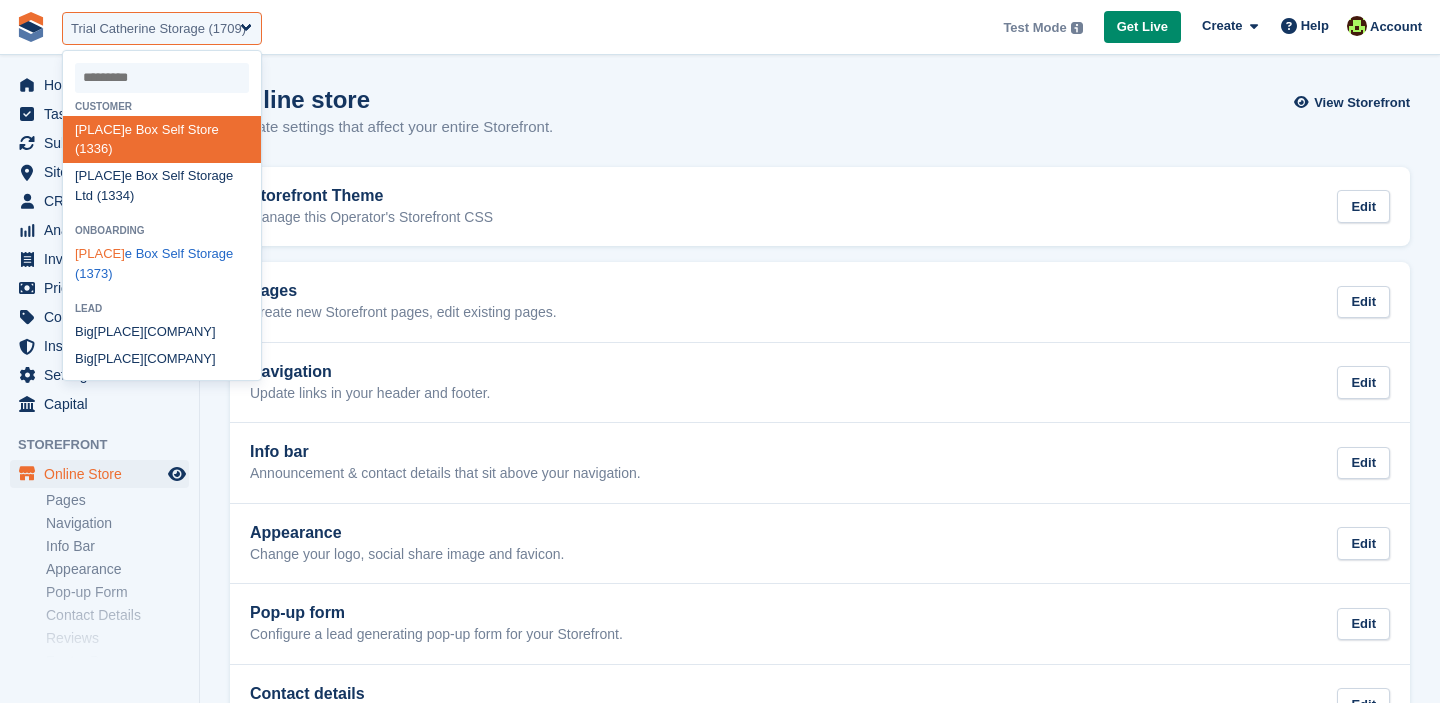select on "****" 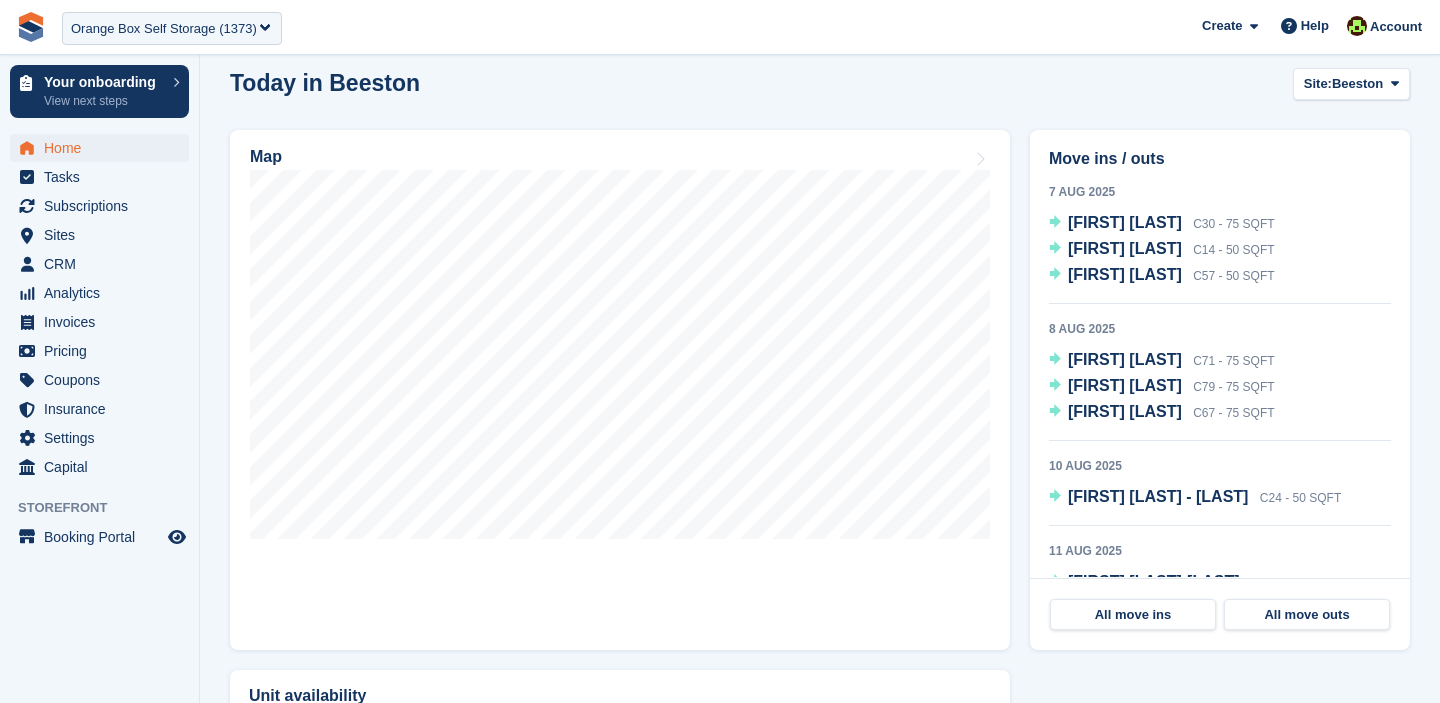 scroll, scrollTop: 591, scrollLeft: 0, axis: vertical 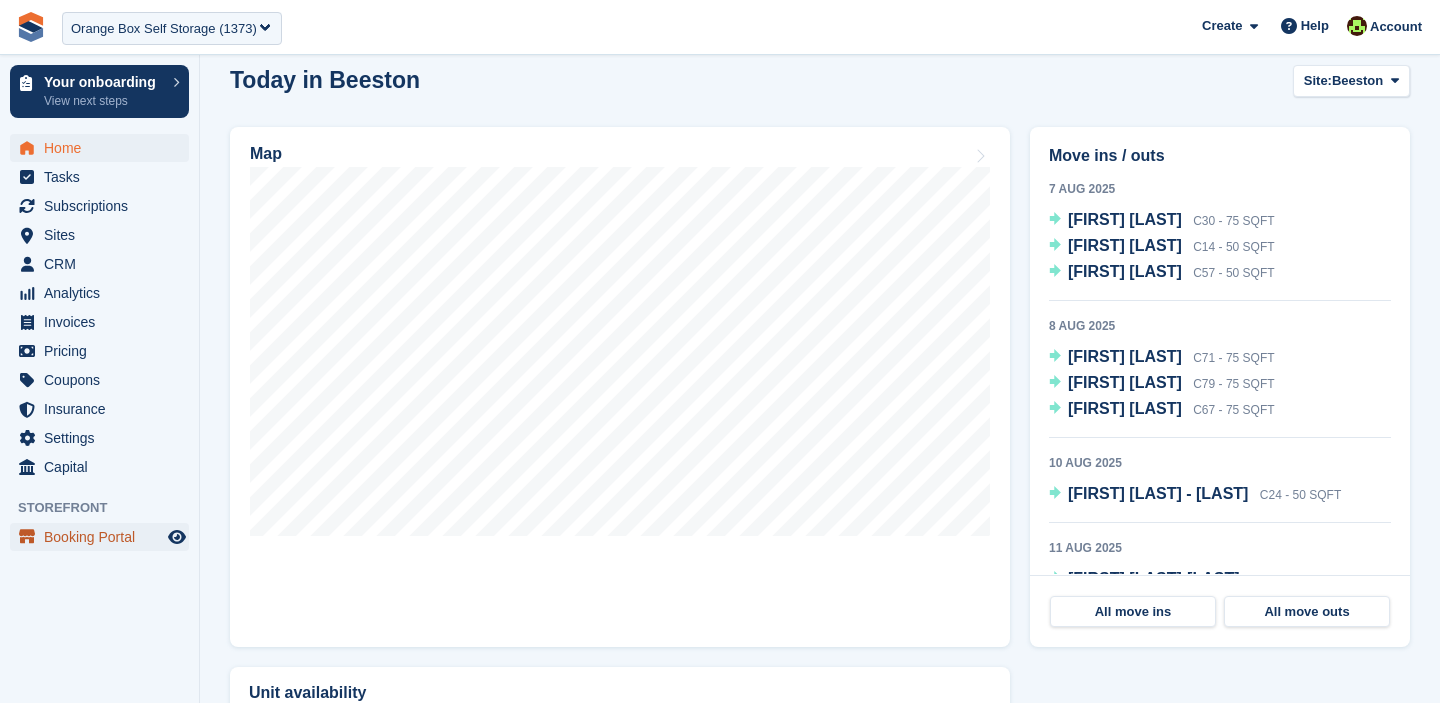 click on "Booking Portal" at bounding box center [104, 537] 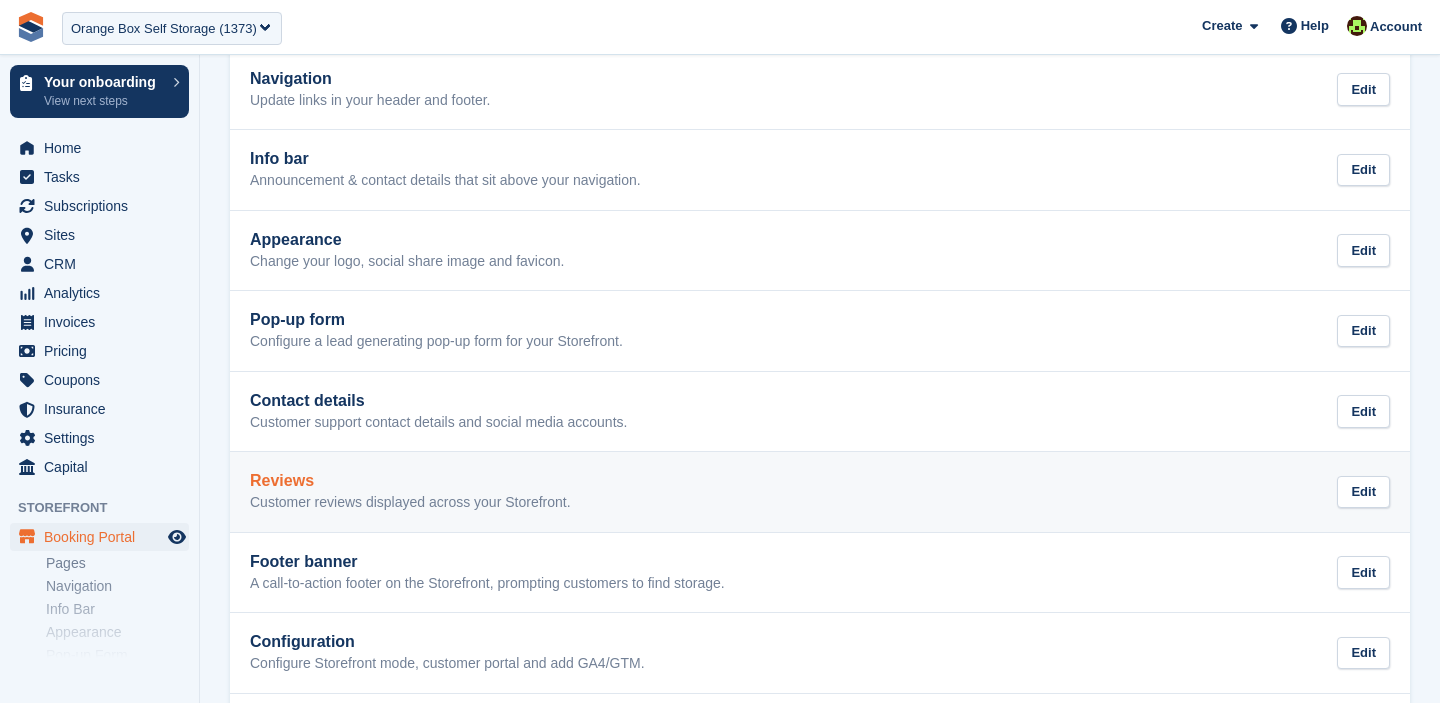 scroll, scrollTop: 185, scrollLeft: 0, axis: vertical 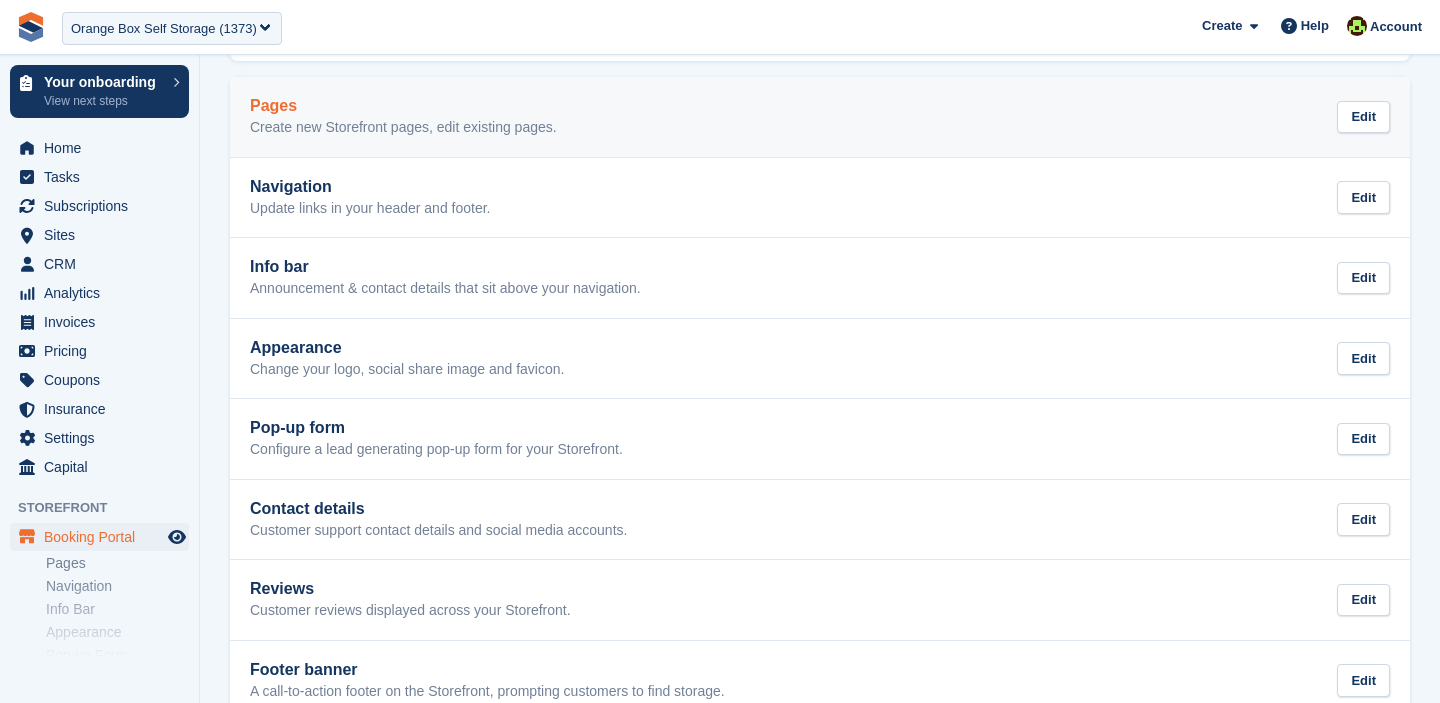 click on "Pages" at bounding box center (403, 106) 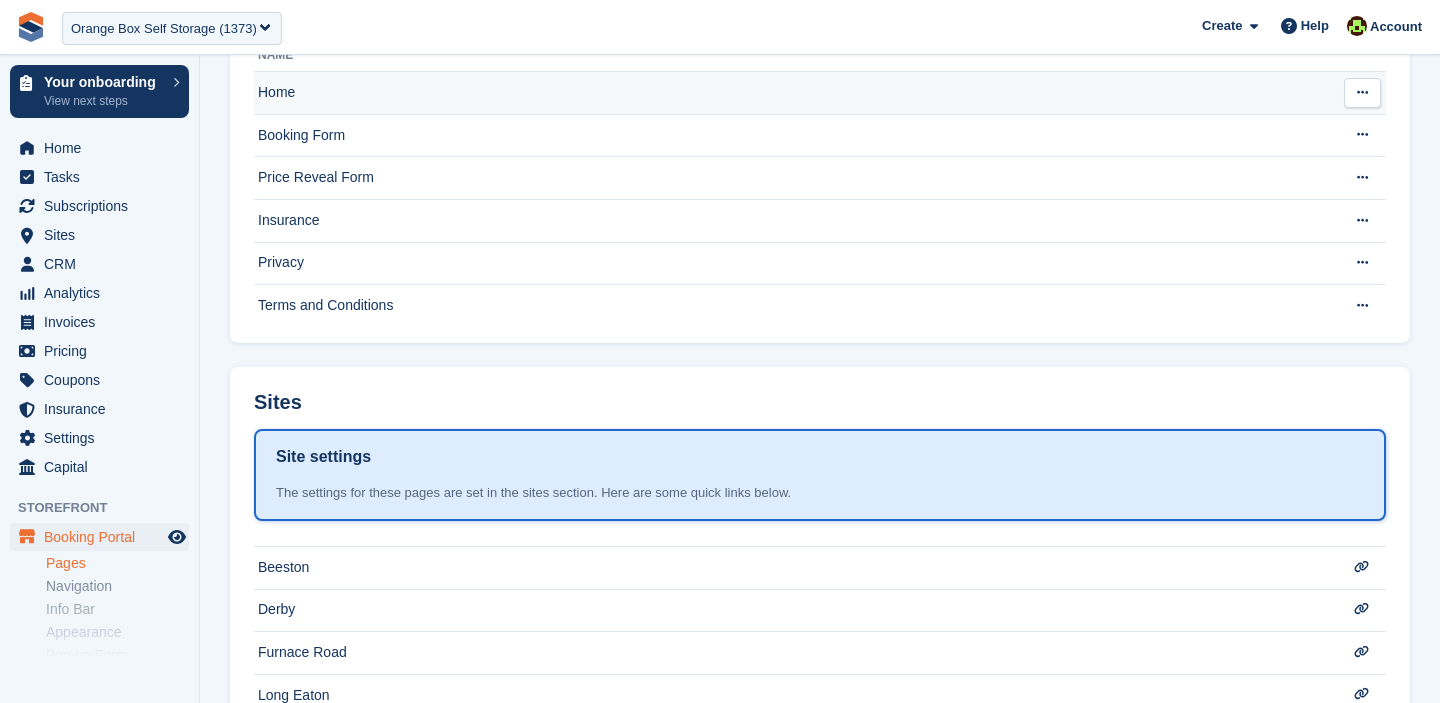 scroll, scrollTop: 0, scrollLeft: 0, axis: both 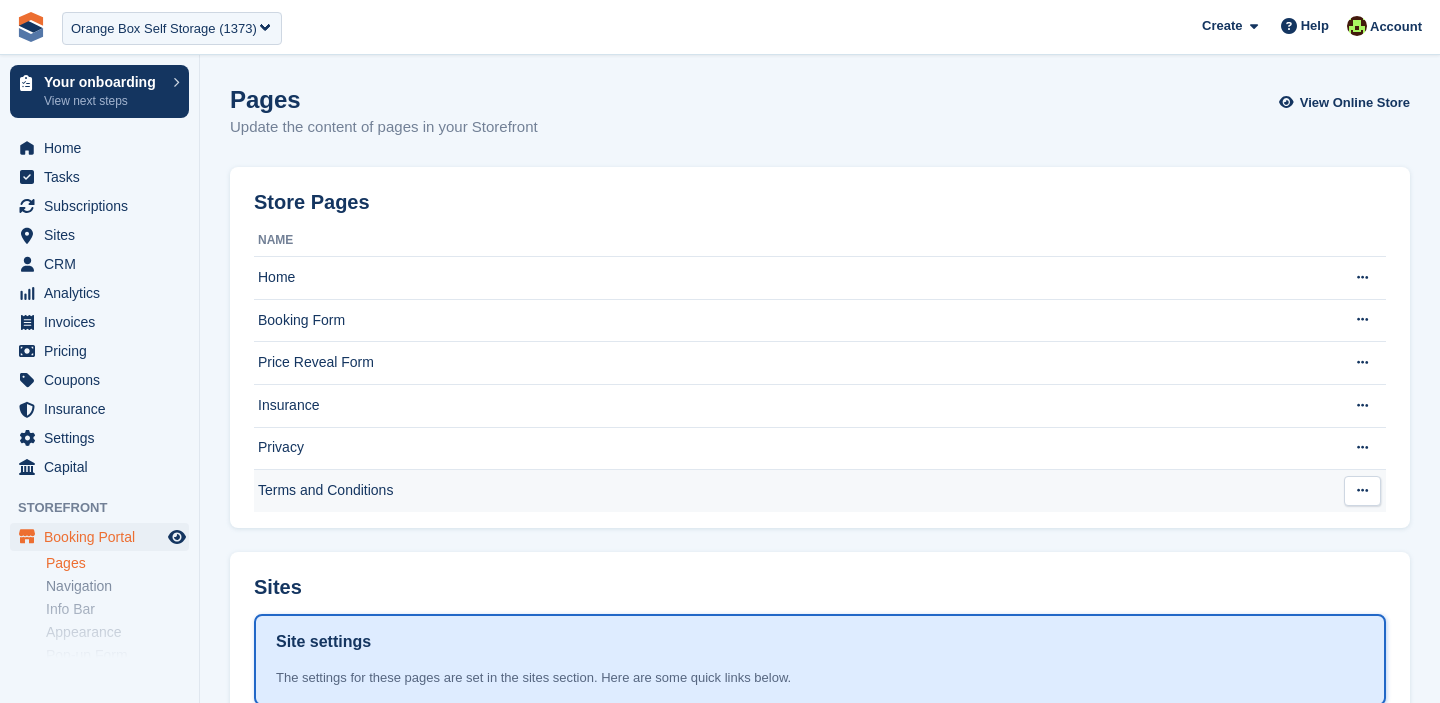 click on "Terms and Conditions" at bounding box center (791, 491) 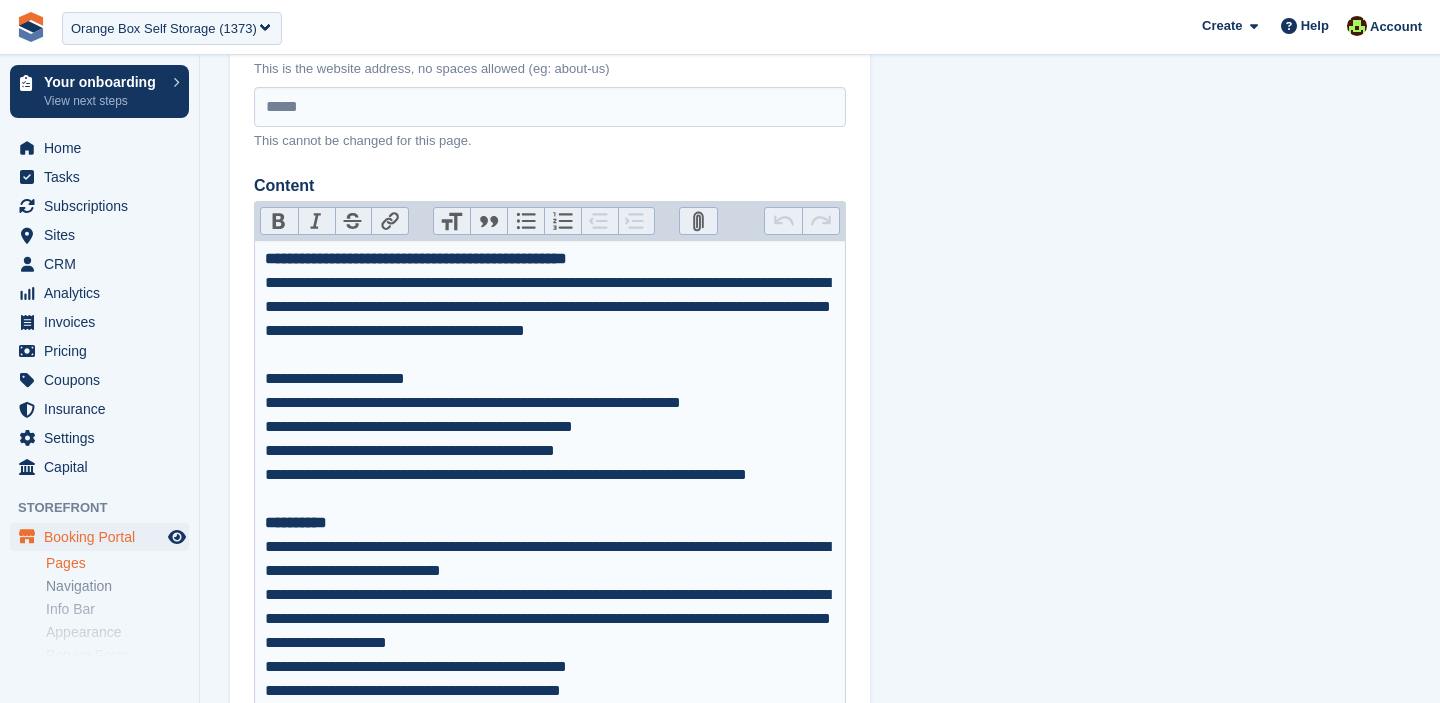 scroll, scrollTop: 243, scrollLeft: 0, axis: vertical 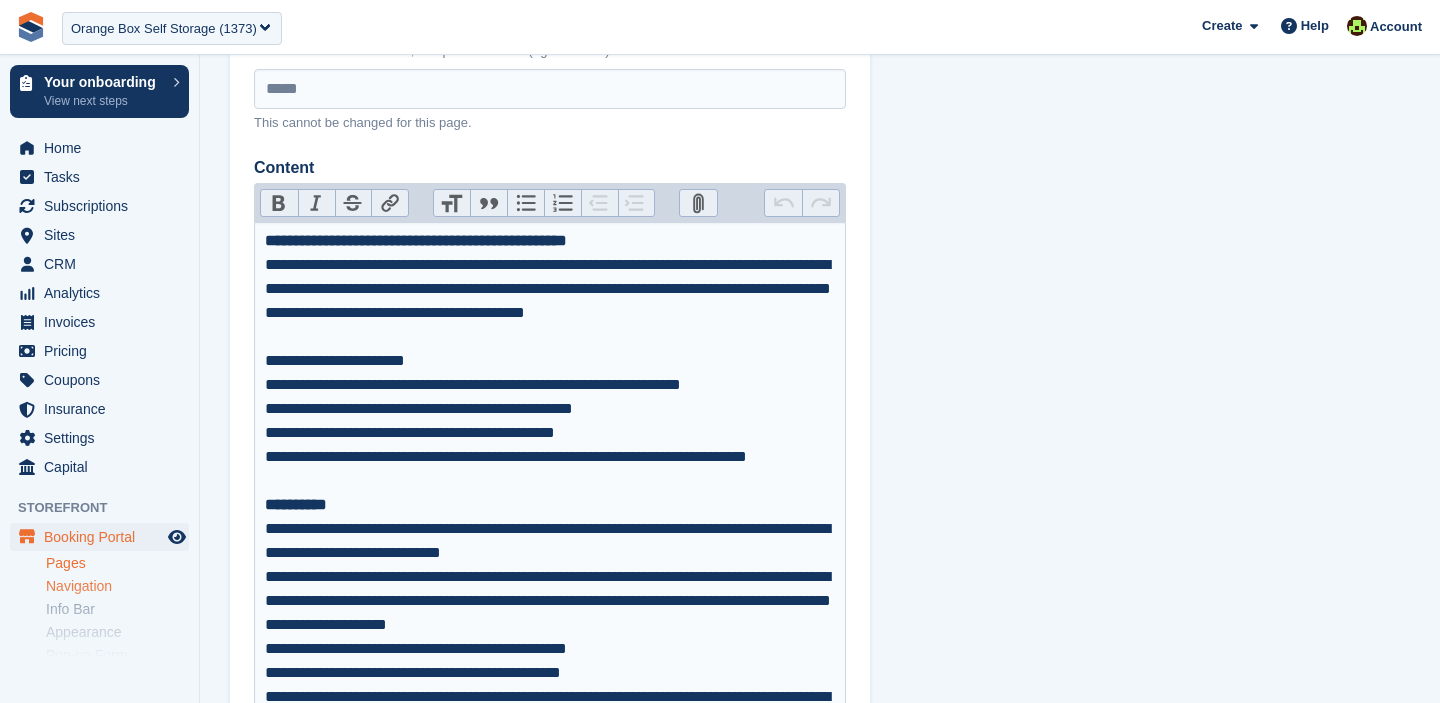 click on "Navigation" at bounding box center [117, 586] 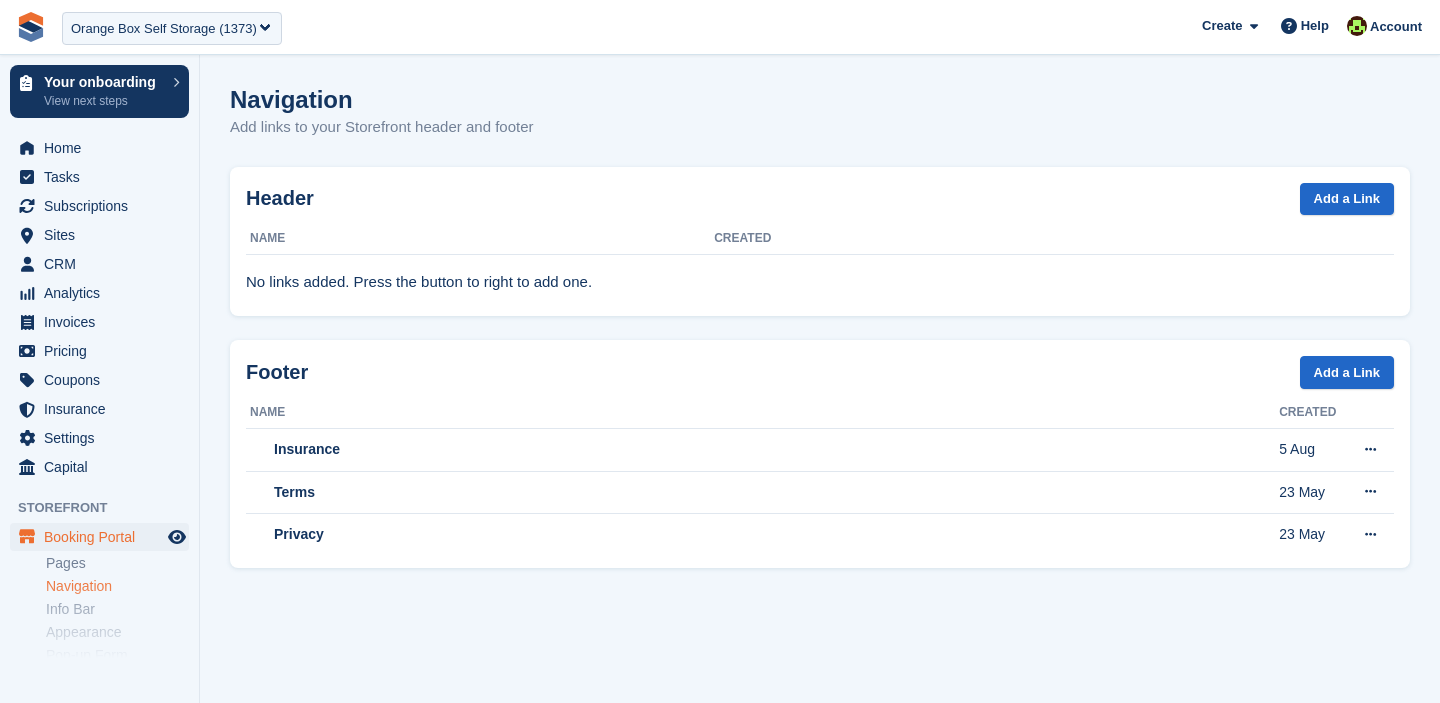 scroll, scrollTop: 0, scrollLeft: 0, axis: both 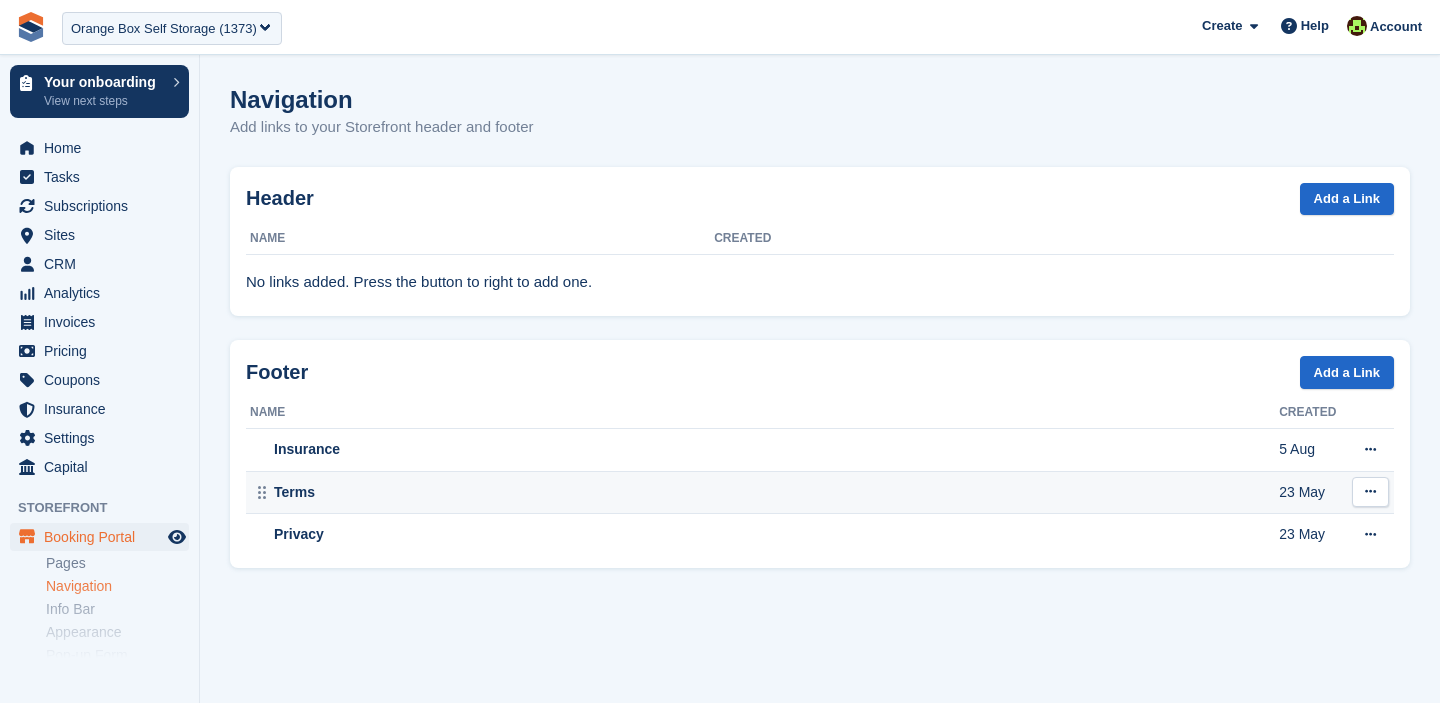 click on "Terms" at bounding box center (764, 492) 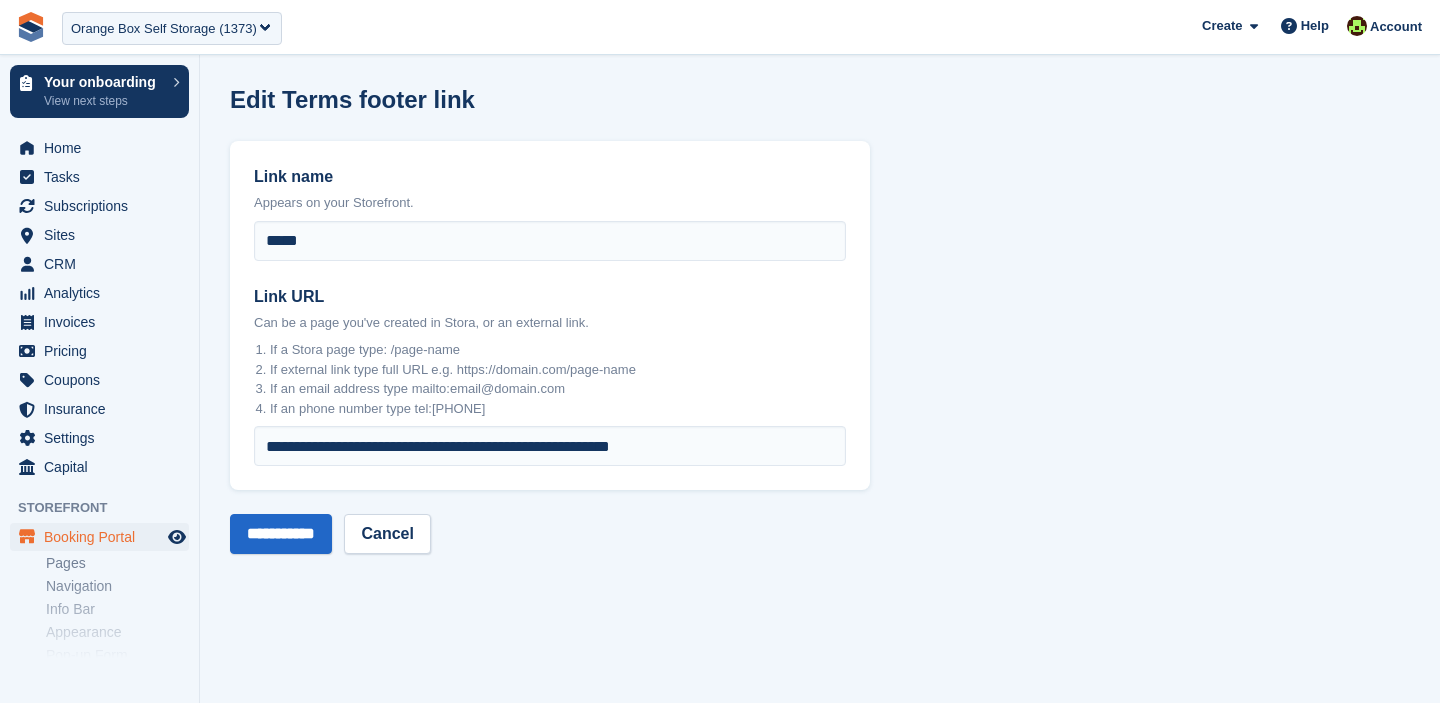 scroll, scrollTop: 0, scrollLeft: 0, axis: both 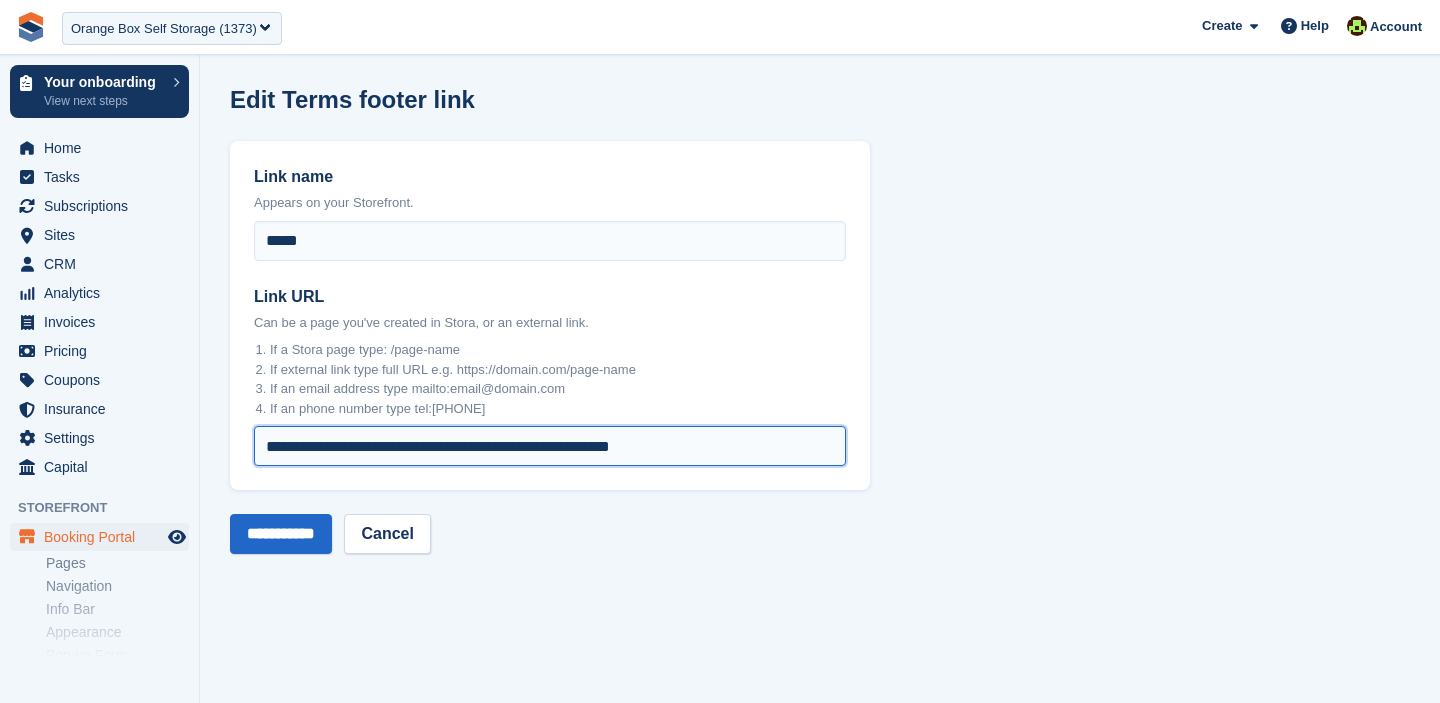 drag, startPoint x: 722, startPoint y: 446, endPoint x: 251, endPoint y: 446, distance: 471 